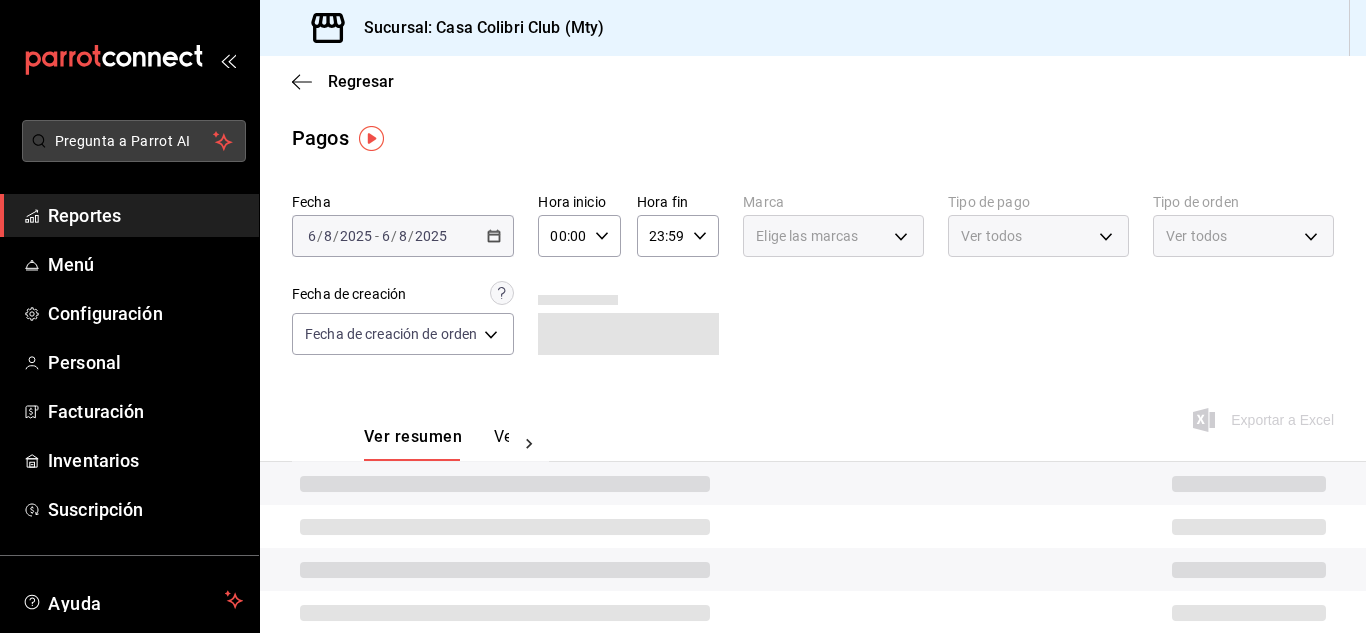 scroll, scrollTop: 0, scrollLeft: 0, axis: both 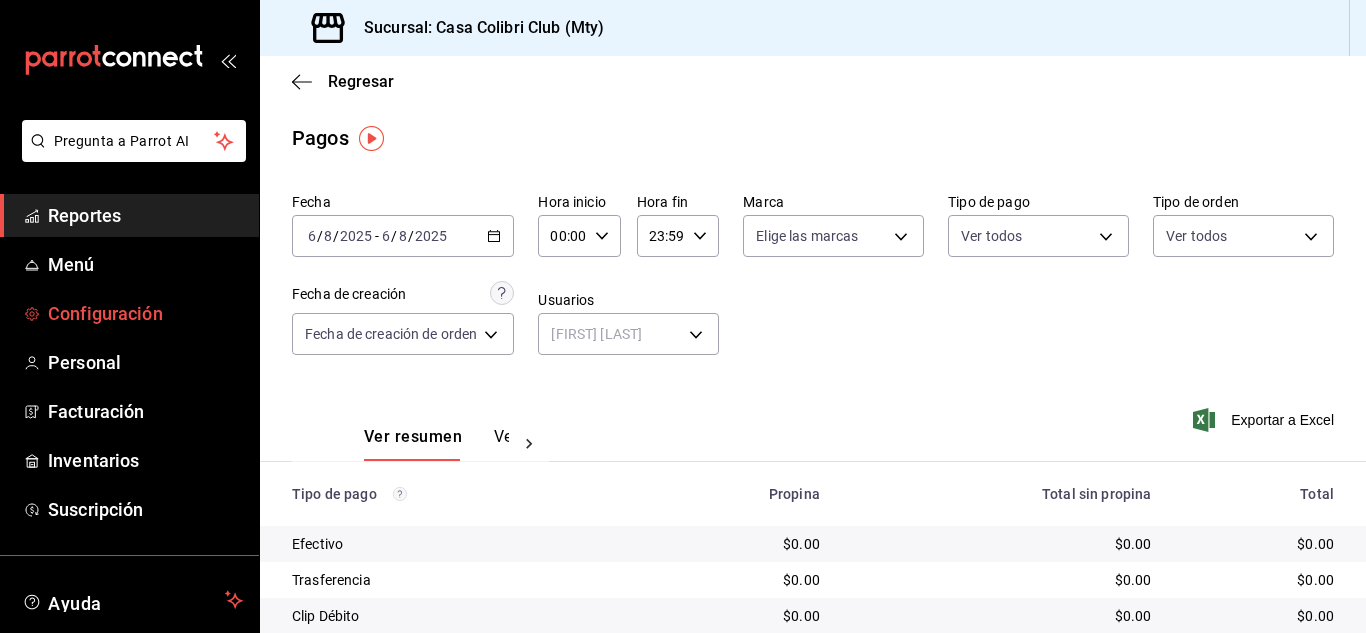 click on "Configuración" at bounding box center [129, 313] 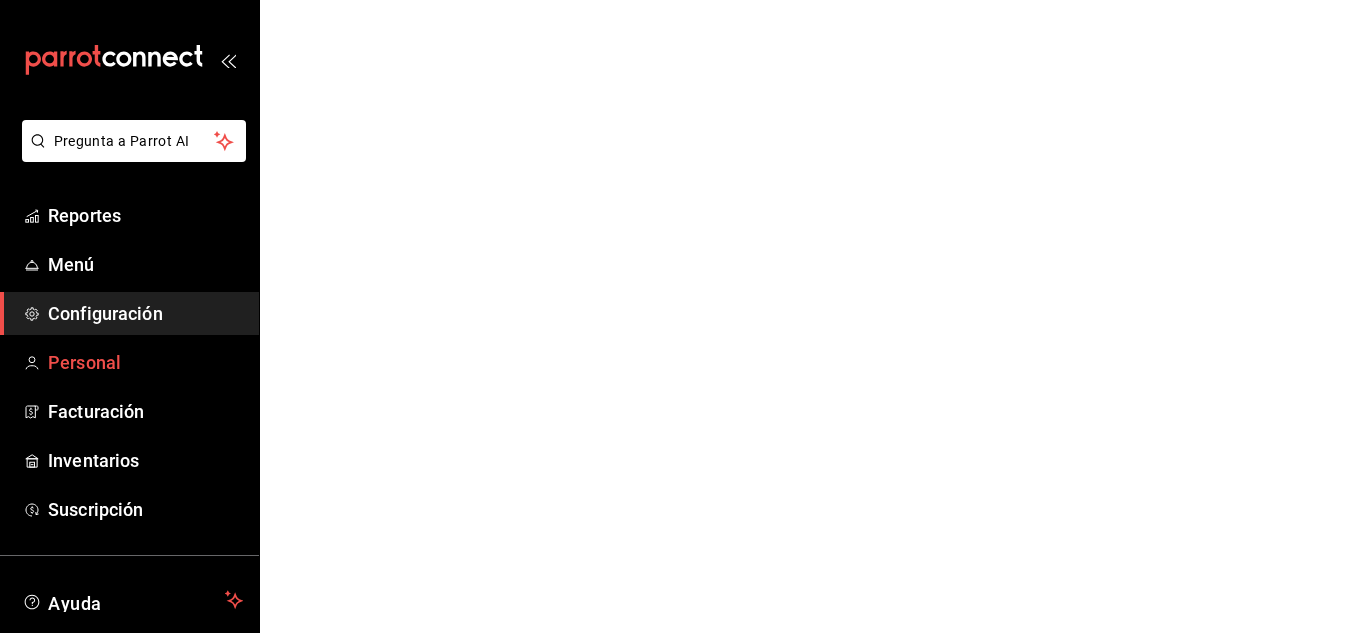 click on "Personal" at bounding box center [145, 362] 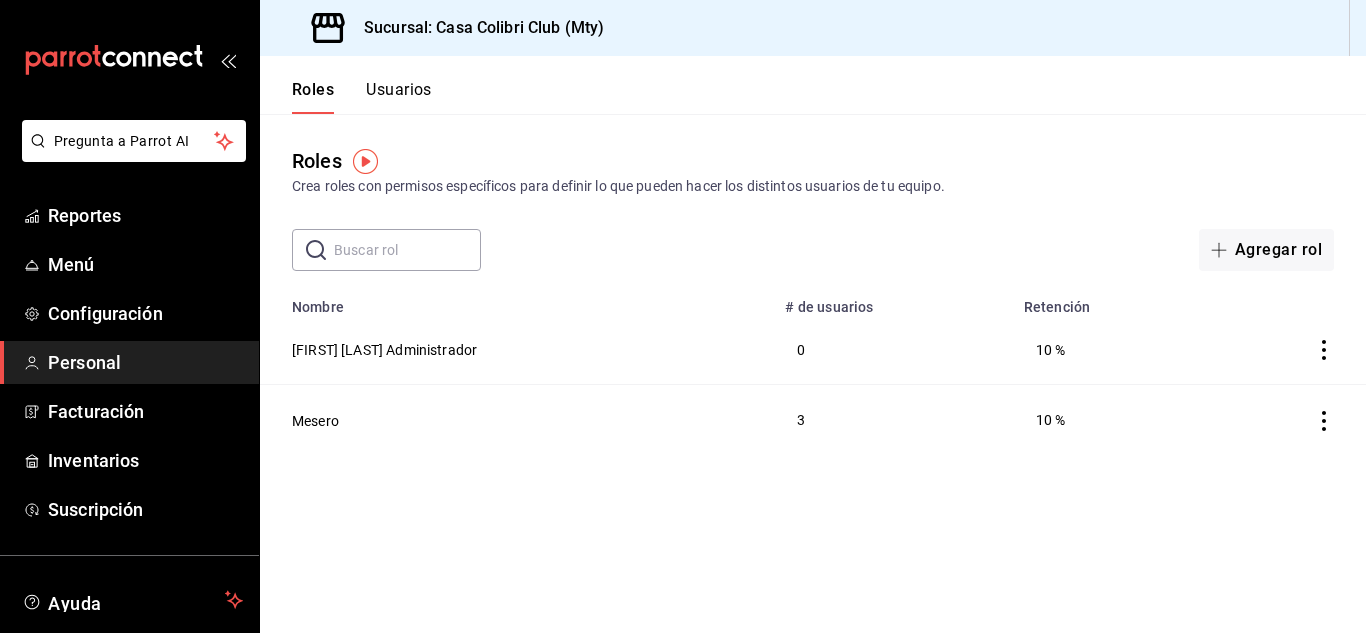 drag, startPoint x: 375, startPoint y: 77, endPoint x: 385, endPoint y: 87, distance: 14.142136 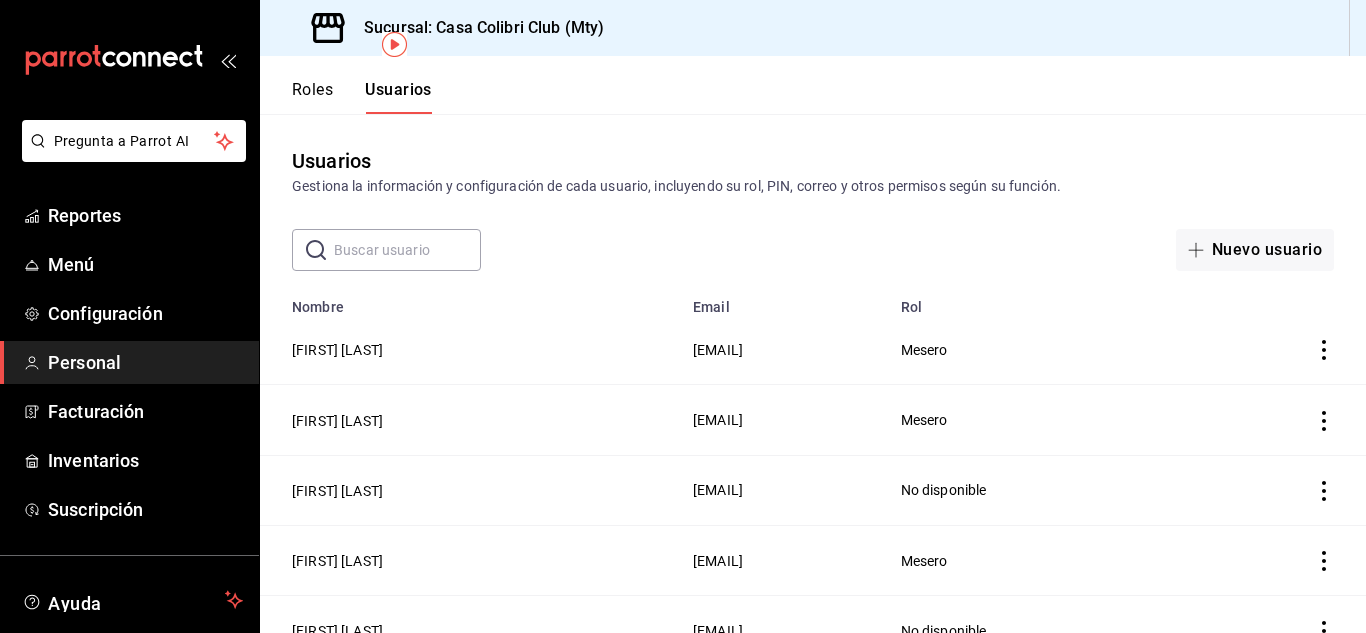 scroll, scrollTop: 167, scrollLeft: 0, axis: vertical 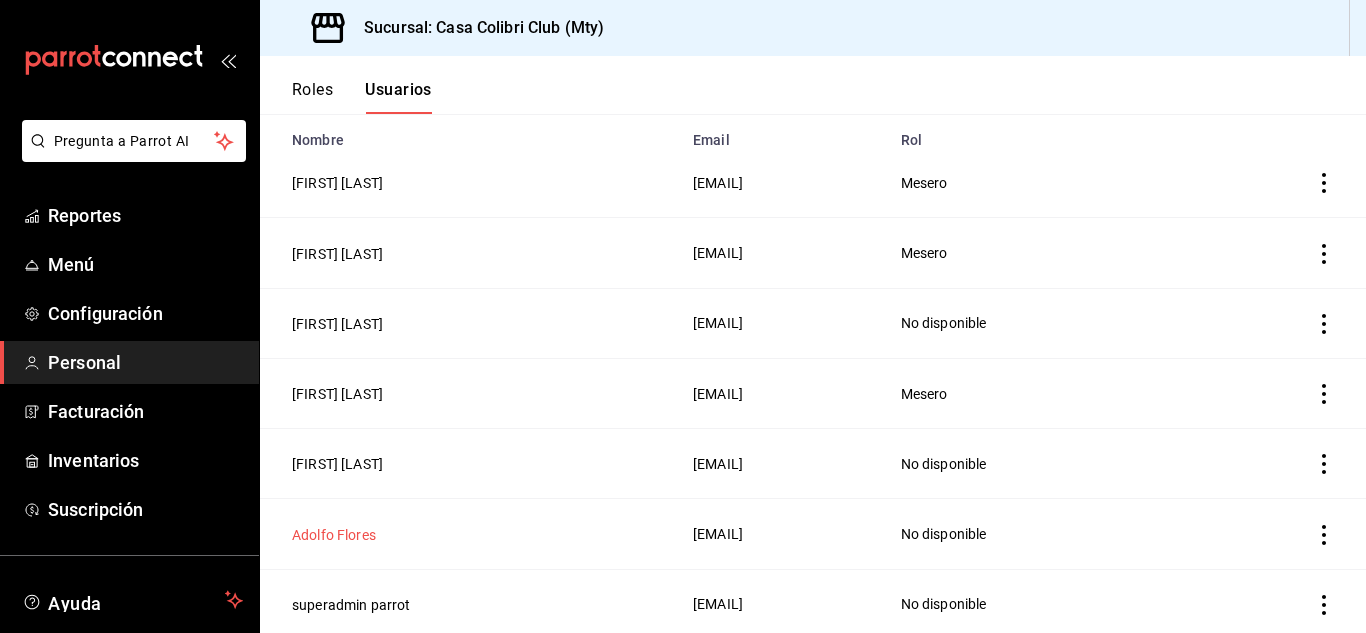click on "Adolfo Flores" at bounding box center (334, 535) 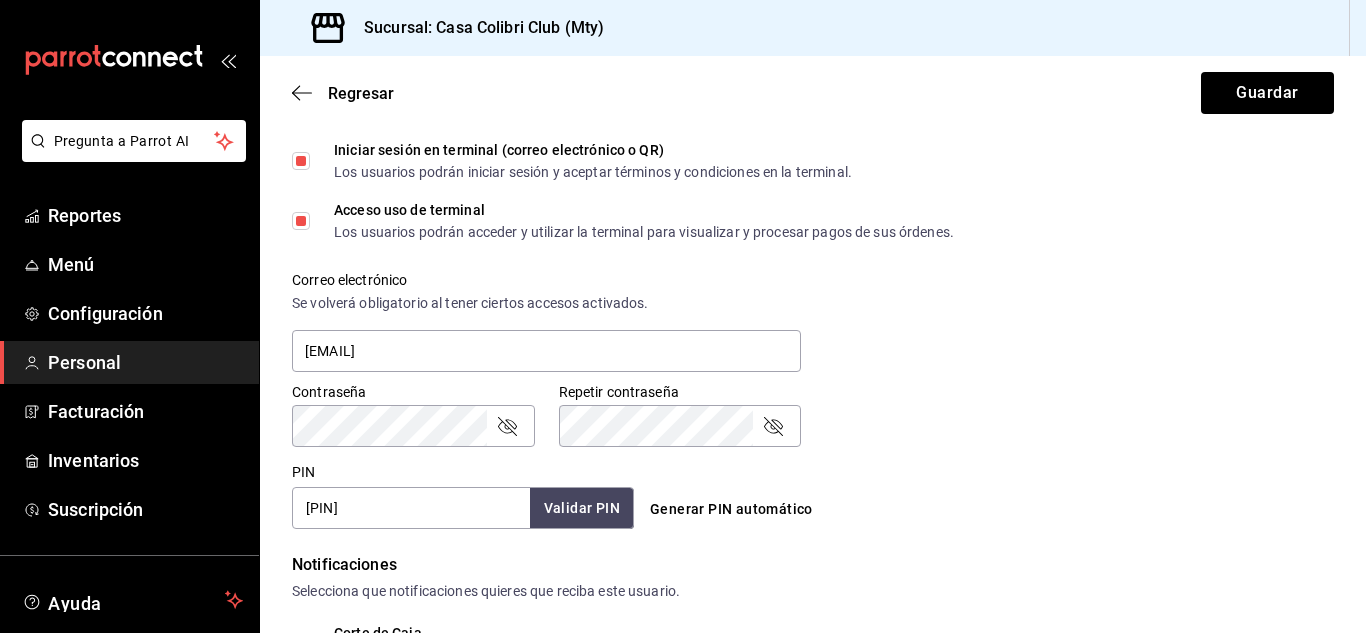 scroll, scrollTop: 664, scrollLeft: 0, axis: vertical 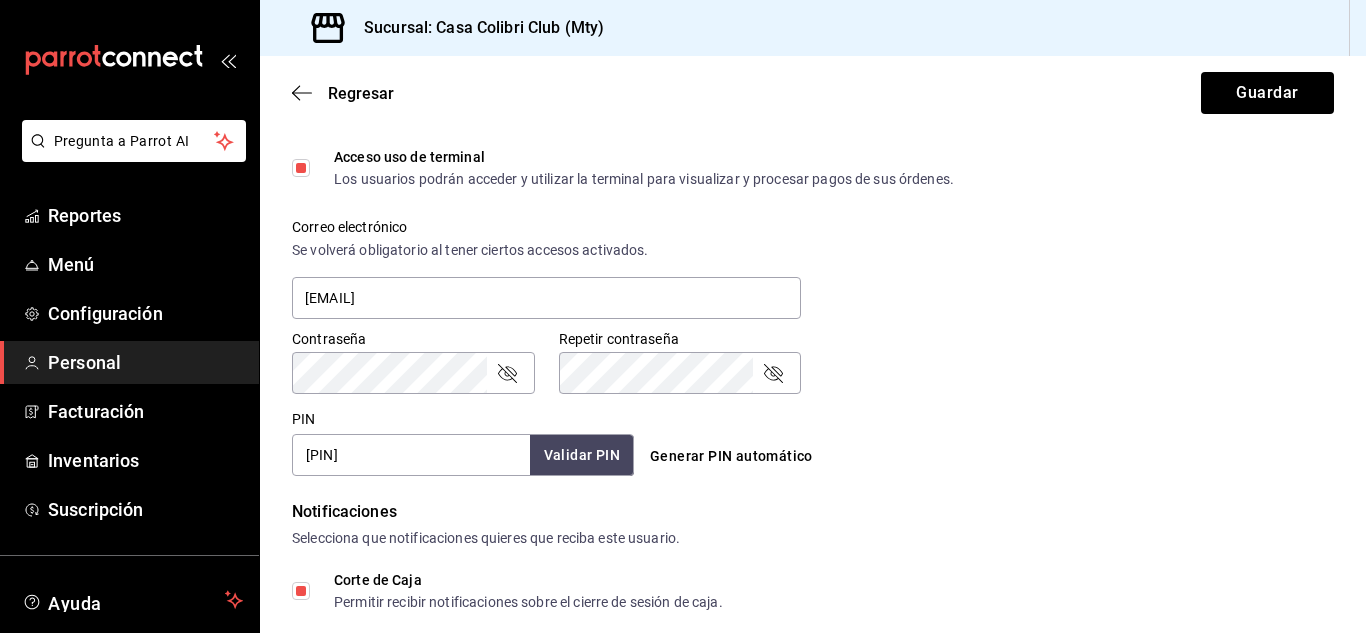 click 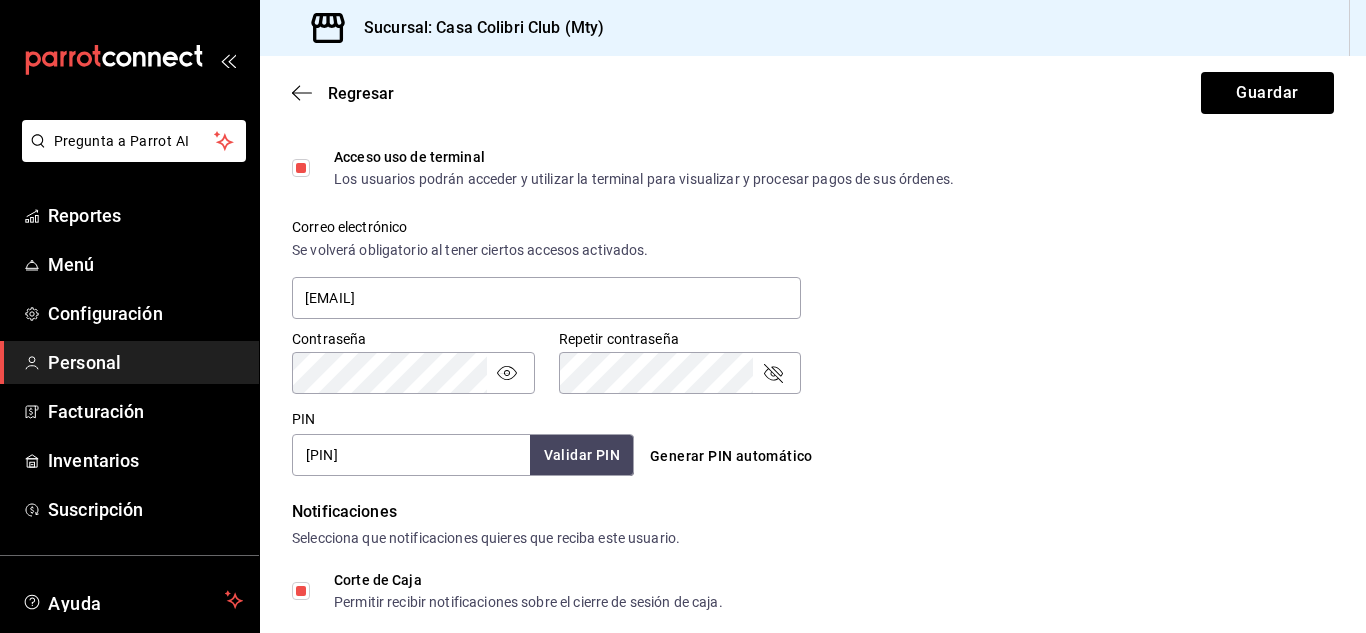 click on "Pregunta a Parrot AI Reportes   Menú   Configuración   Personal   Facturación   Inventarios   Suscripción   Ayuda Recomienda Parrot   Adolfo Flores   Sugerir nueva función   Sucursal: Casa Colibri Club (Mty) Regresar Guardar Datos personales Nombre Adolfo Apellido Flores Número celular (opcional) +52 (__) ____-____ Perfil que desempeña Dueño OWNER Accesos Selecciona a que plataformas tendrá acceso este usuario. Administrador Web Posibilidad de iniciar sesión en la oficina administrativa de un restaurante.  Acceso al Punto de venta Posibilidad de autenticarse en el POS mediante PIN.  Iniciar sesión en terminal (correo electrónico o QR) Los usuarios podrán iniciar sesión y aceptar términos y condiciones en la terminal. Acceso uso de terminal Los usuarios podrán acceder y utilizar la terminal para visualizar y procesar pagos de sus órdenes. Correo electrónico Se volverá obligatorio al tener ciertos accesos activados. chito.bill@gmail.com Contraseña Contraseña Repetir contraseña PIN 827482" at bounding box center [683, 316] 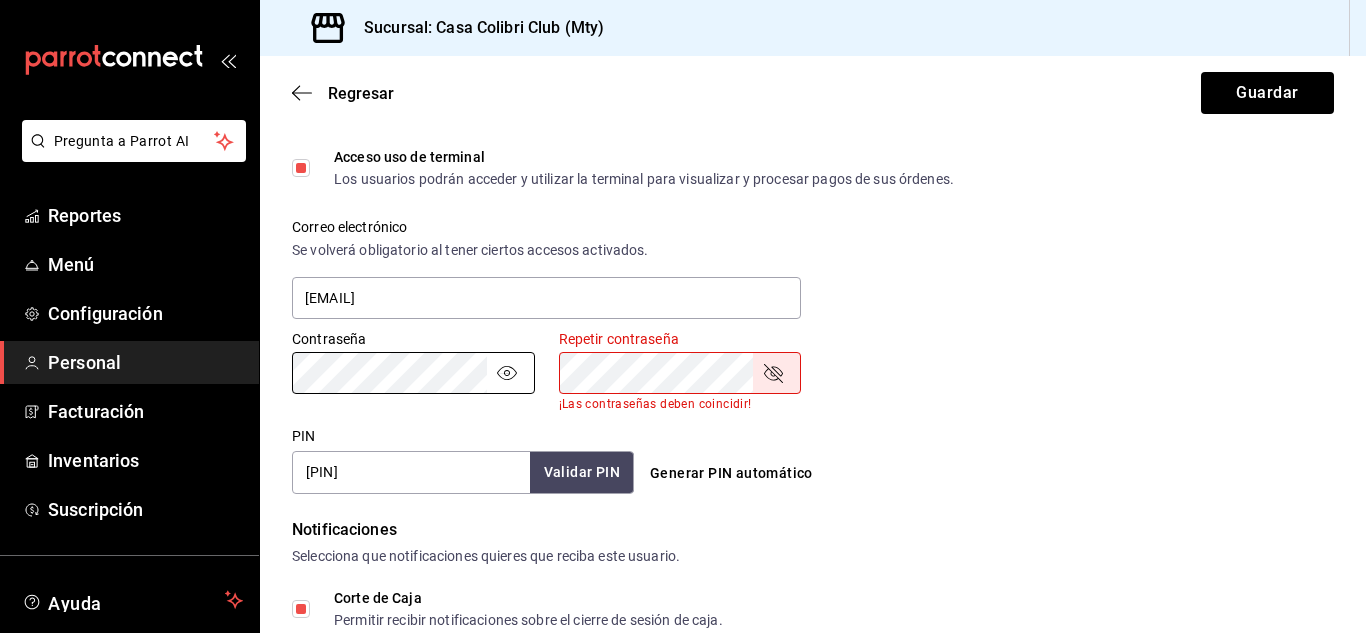 click on "Pregunta a Parrot AI Reportes   Menú   Configuración   Personal   Facturación   Inventarios   Suscripción   Ayuda Recomienda Parrot   Adolfo Flores   Sugerir nueva función   Sucursal: Casa Colibri Club (Mty) Regresar Guardar Datos personales Nombre Adolfo Apellido Flores Número celular (opcional) +52 (__) ____-____ Perfil que desempeña Dueño OWNER Accesos Selecciona a que plataformas tendrá acceso este usuario. Administrador Web Posibilidad de iniciar sesión en la oficina administrativa de un restaurante.  Acceso al Punto de venta Posibilidad de autenticarse en el POS mediante PIN.  Iniciar sesión en terminal (correo electrónico o QR) Los usuarios podrán iniciar sesión y aceptar términos y condiciones en la terminal. Acceso uso de terminal Los usuarios podrán acceder y utilizar la terminal para visualizar y procesar pagos de sus órdenes. Correo electrónico Se volverá obligatorio al tener ciertos accesos activados. chito.bill@gmail.com Contraseña Contraseña Repetir contraseña PIN 827482" at bounding box center [683, 316] 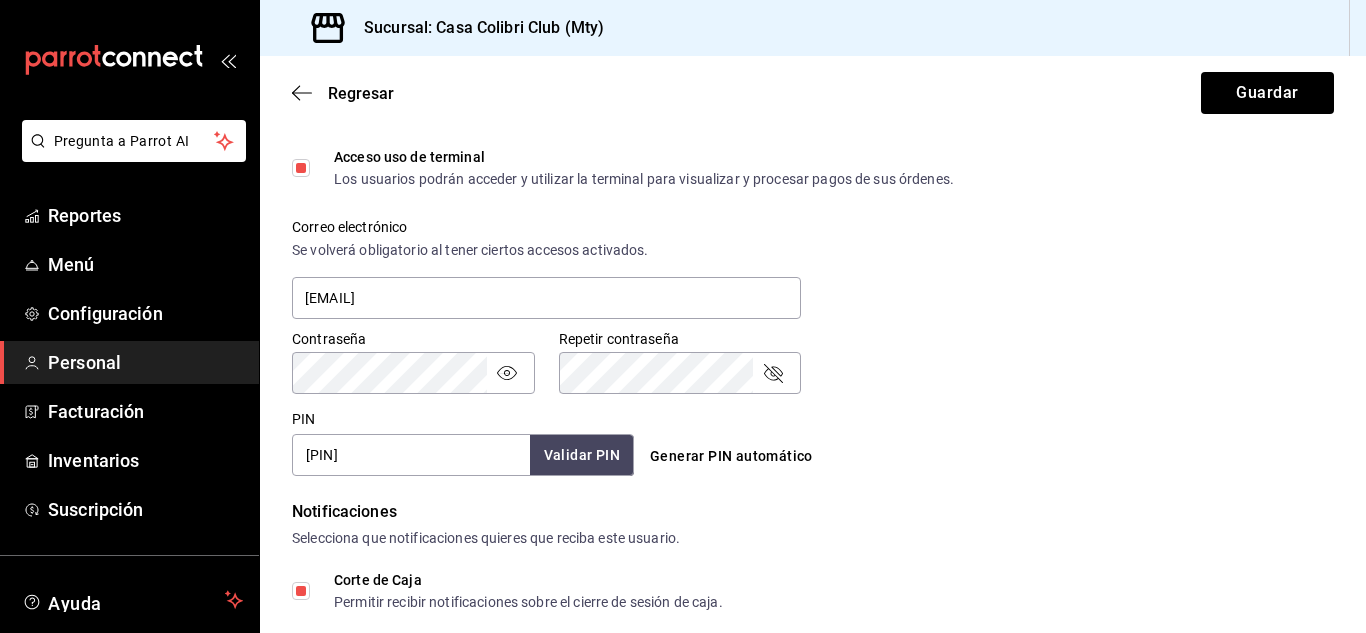 click 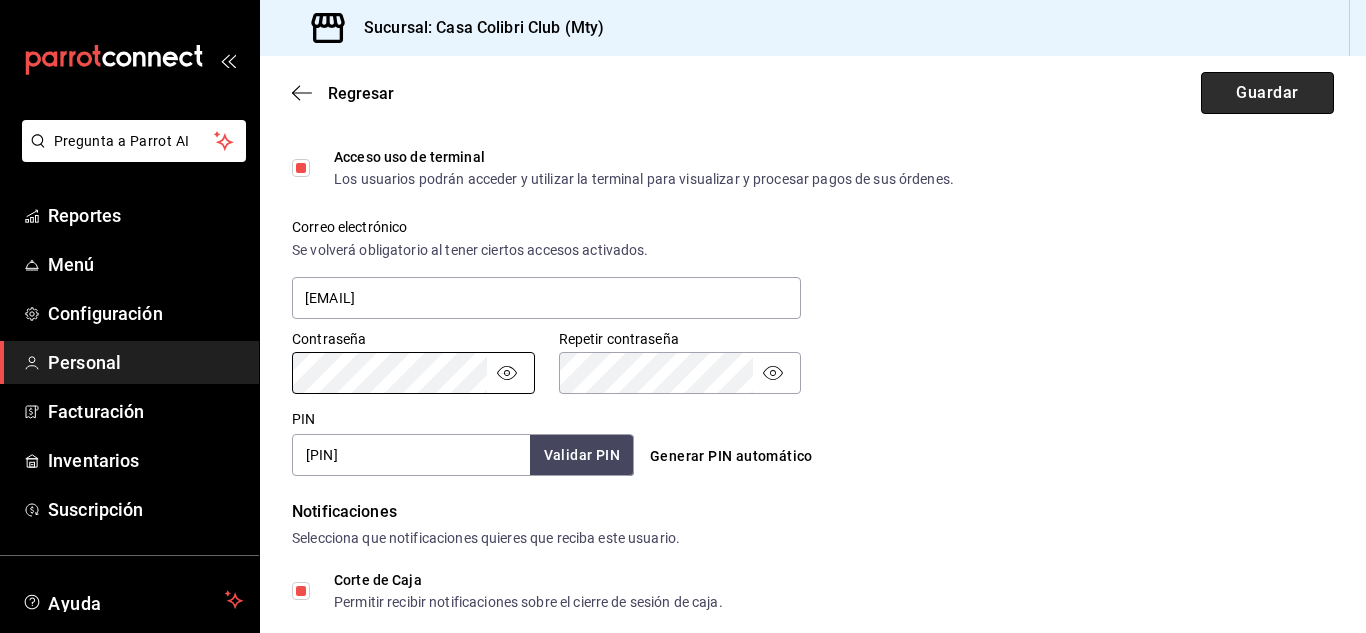 click on "Guardar" at bounding box center (1267, 93) 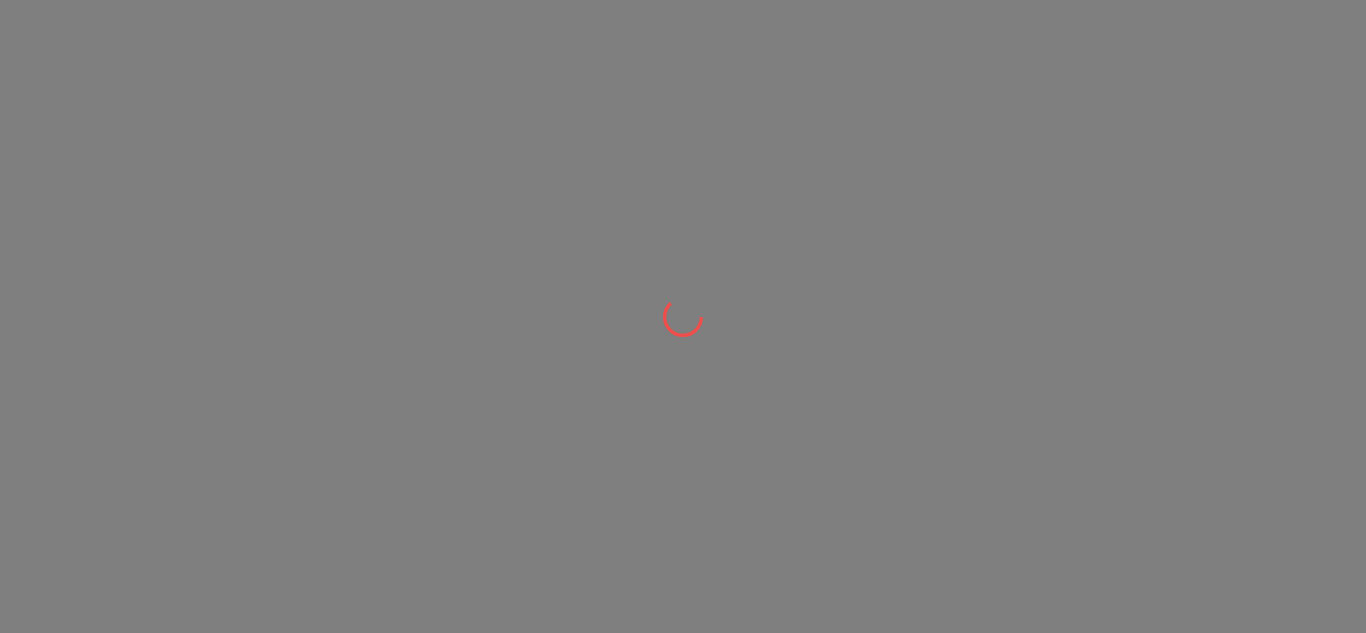 scroll, scrollTop: 0, scrollLeft: 0, axis: both 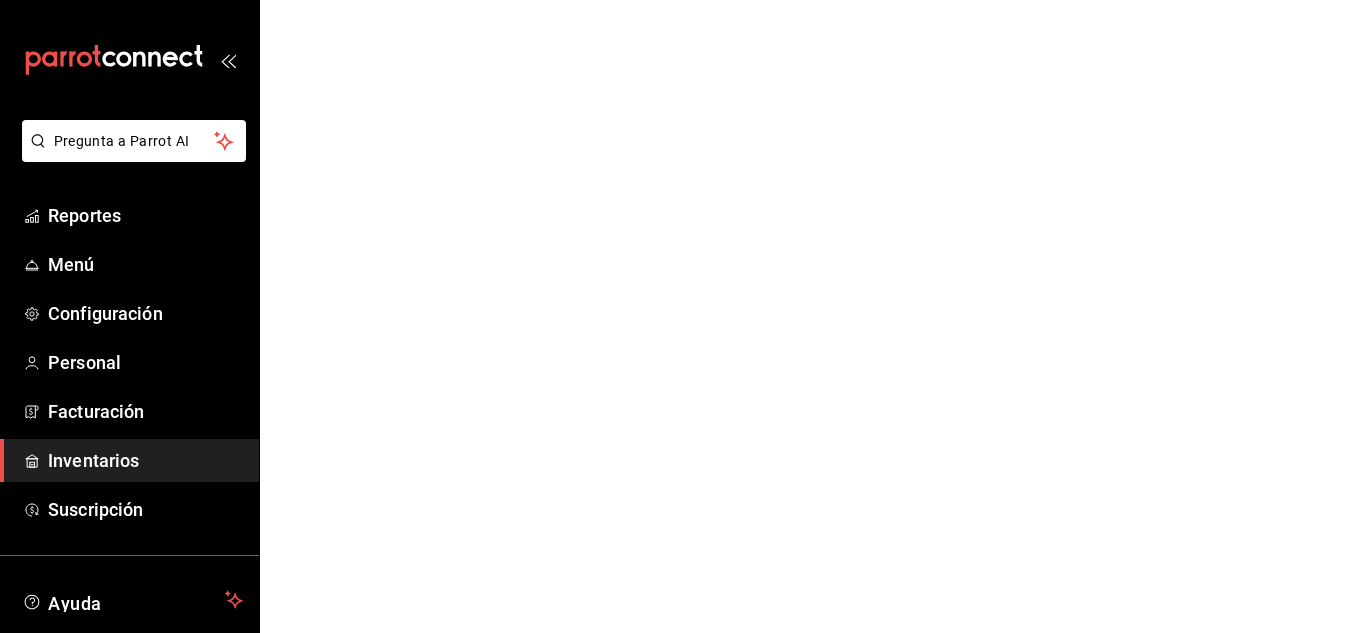 click on "Pregunta a Parrot AI Reportes   Menú   Configuración   Personal   Facturación   Inventarios   Suscripción   Ayuda Recomienda Parrot   [FIRST] [LAST]   Sugerir nueva función   Pregunta a Parrot AI Reportes   Menú   Configuración   Personal   Facturación   Inventarios   Suscripción   Ayuda Recomienda Parrot   [FIRST] [LAST]   Sugerir nueva función   Visitar centro de ayuda ([PHONE]) [EMAIL] Visitar centro de ayuda ([PHONE]) [EMAIL]" at bounding box center (683, 0) 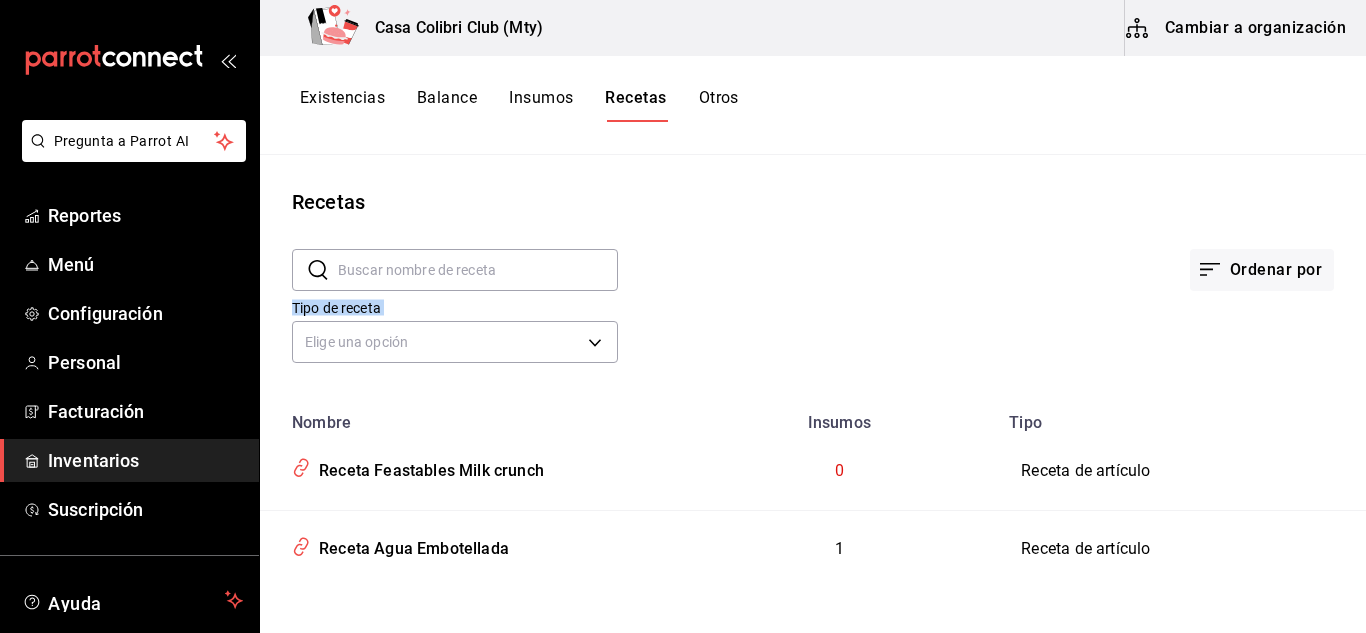 drag, startPoint x: 0, startPoint y: 0, endPoint x: 964, endPoint y: 224, distance: 989.6828 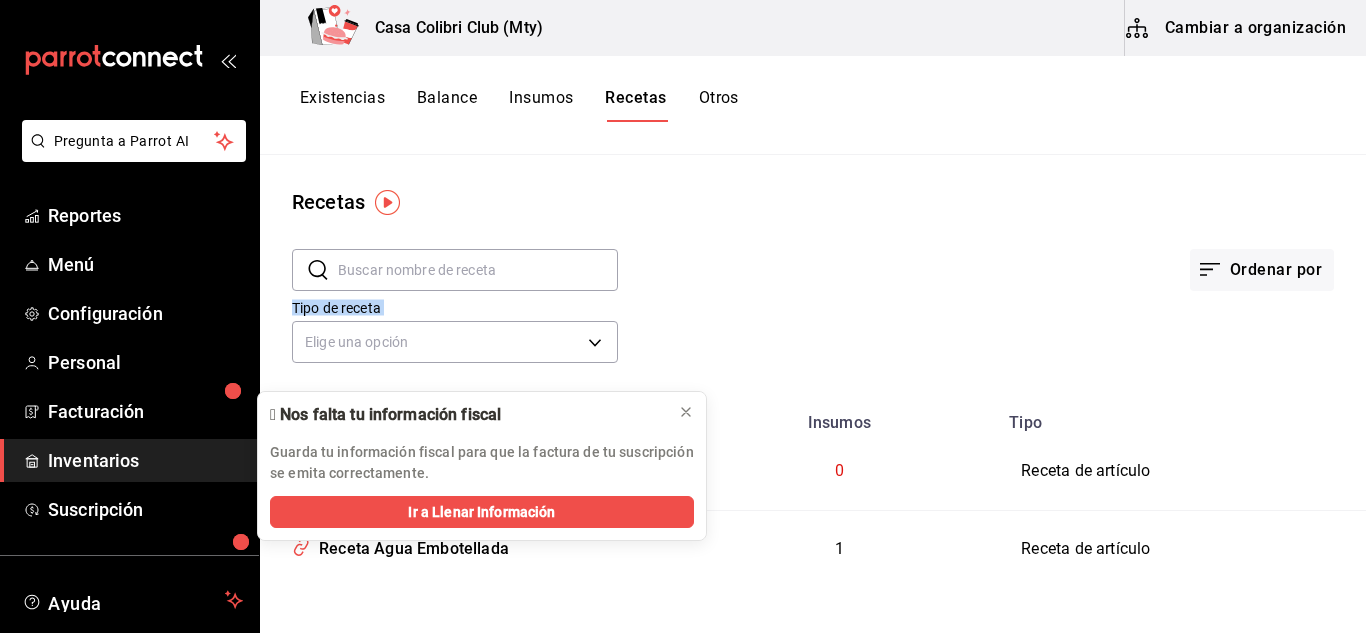 scroll, scrollTop: 122, scrollLeft: 0, axis: vertical 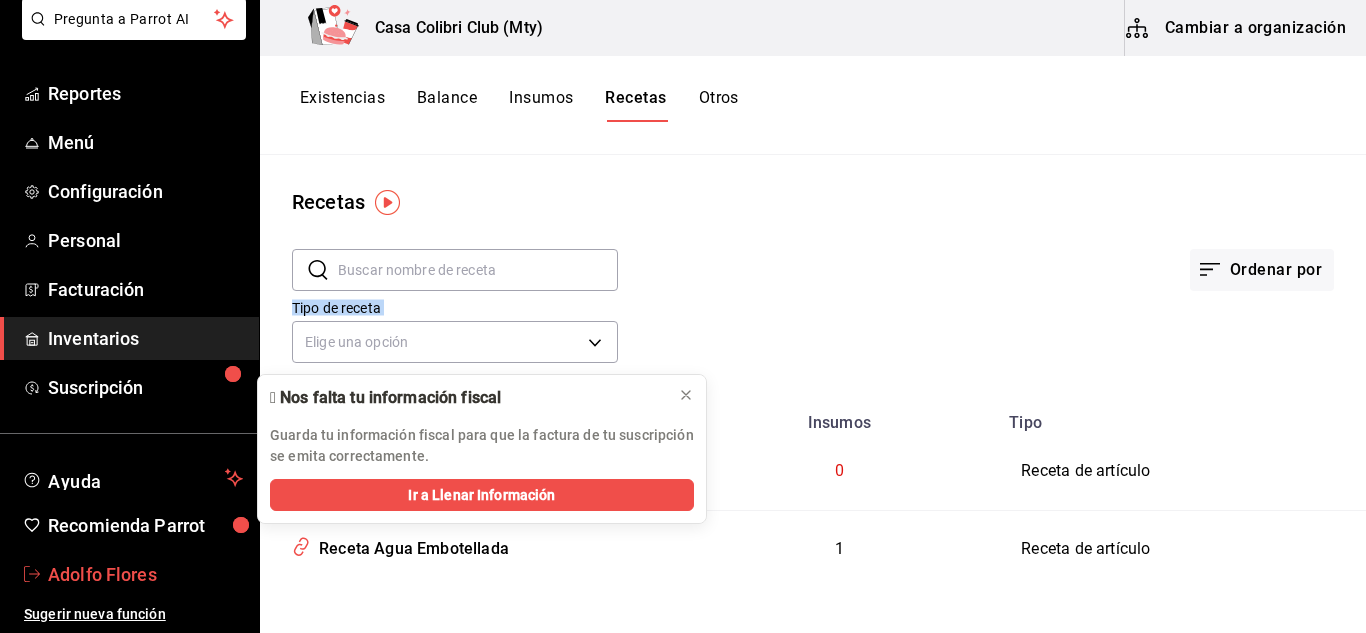 click on "Adolfo Flores" at bounding box center [145, 574] 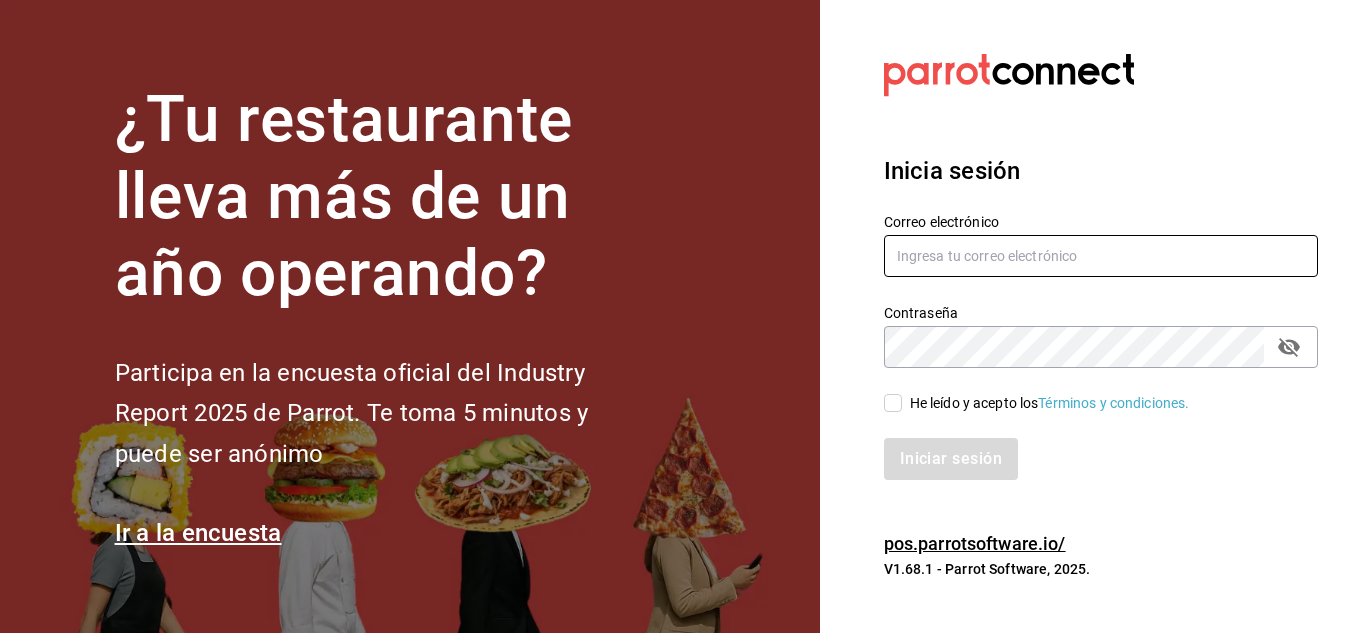 click at bounding box center (1101, 256) 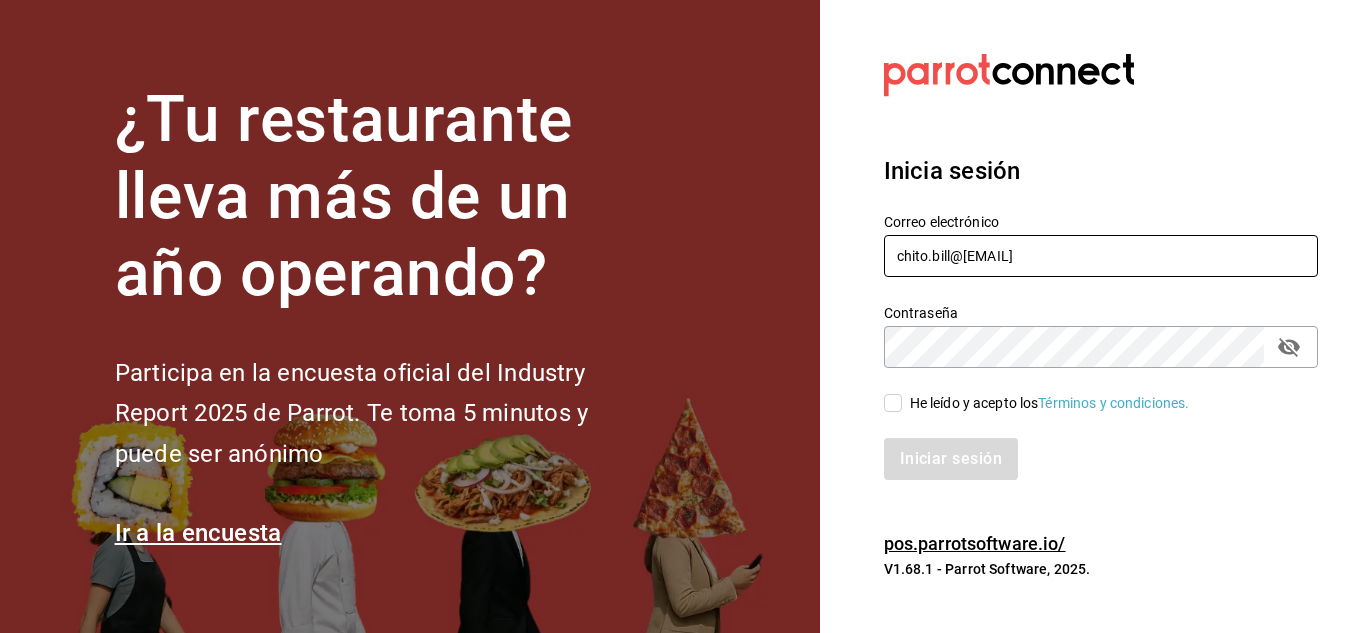 type on "chito.bill@[EMAIL]" 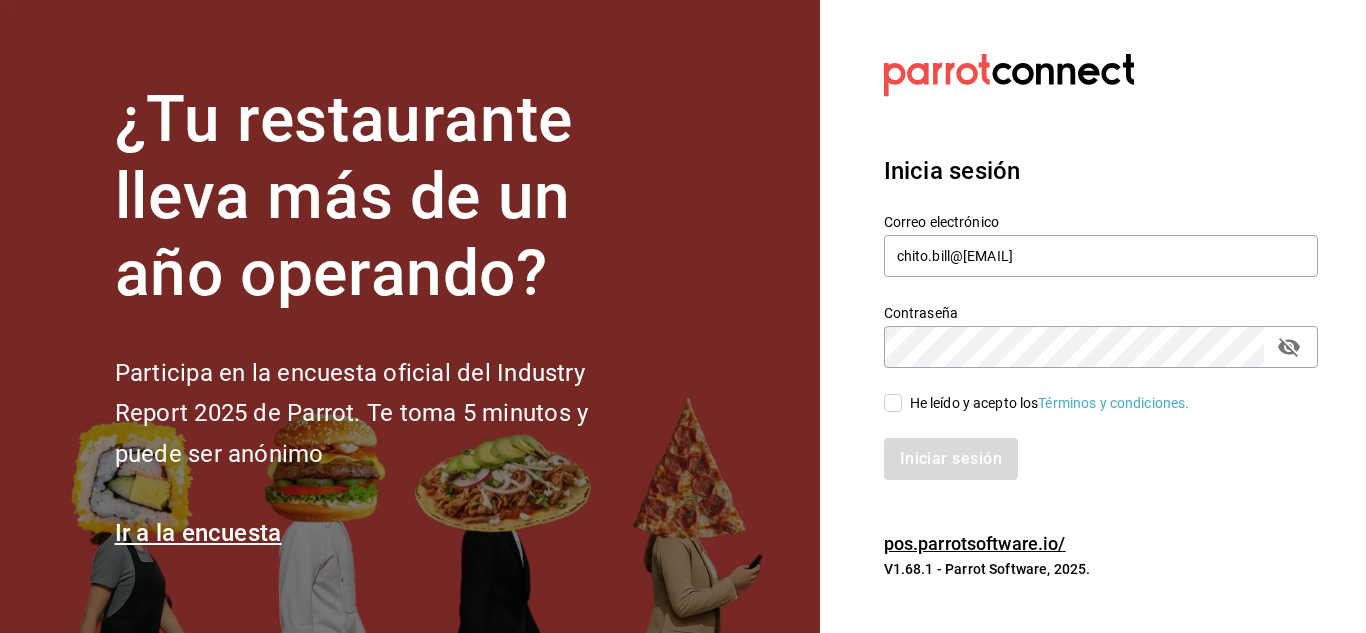 click on "He leído y acepto los  Términos y condiciones." at bounding box center (893, 403) 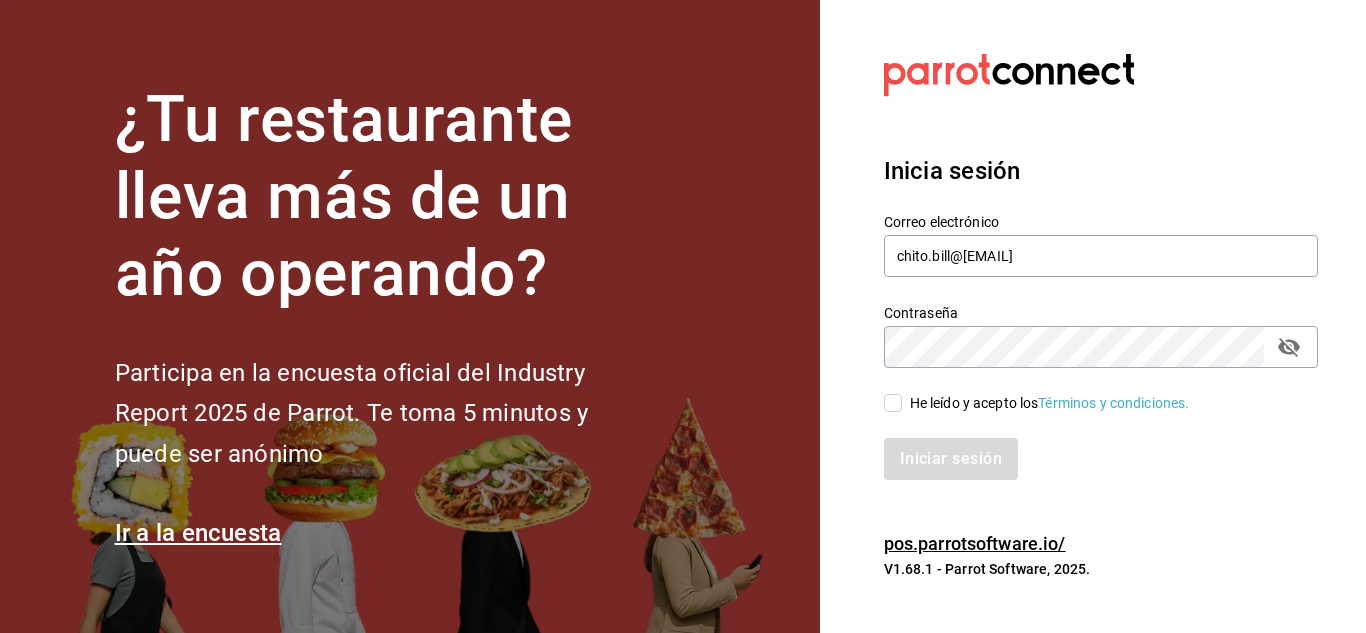 checkbox on "true" 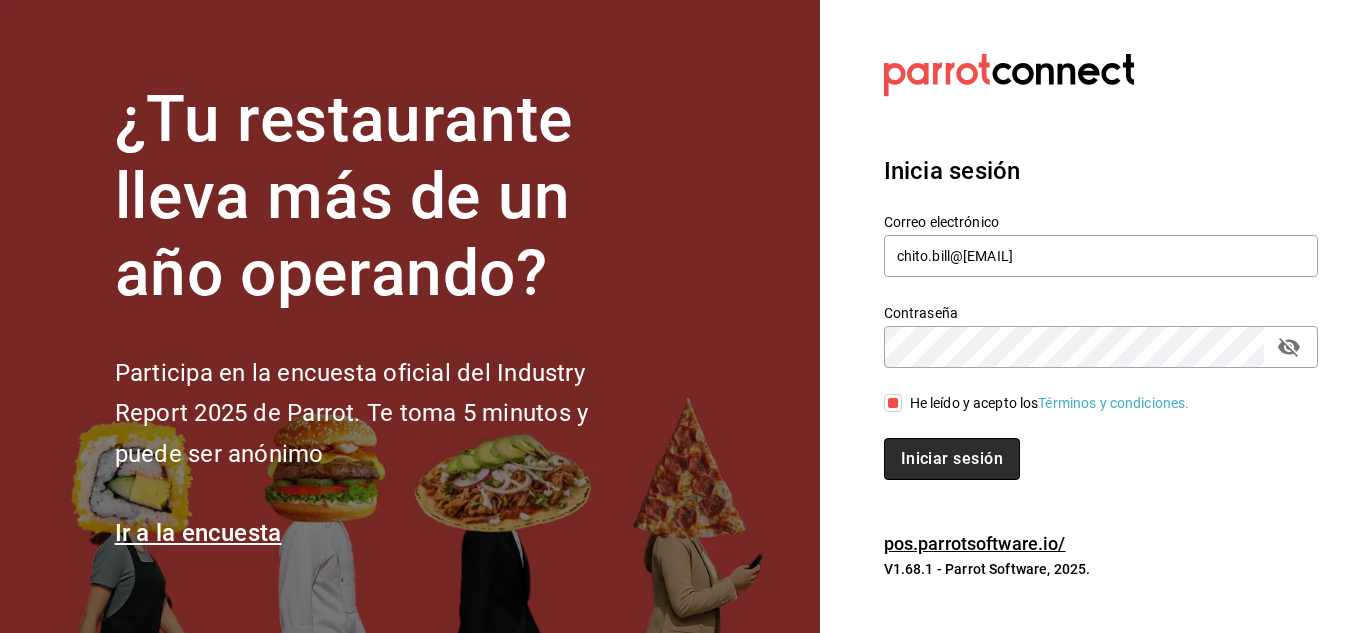 click on "Iniciar sesión" at bounding box center (952, 459) 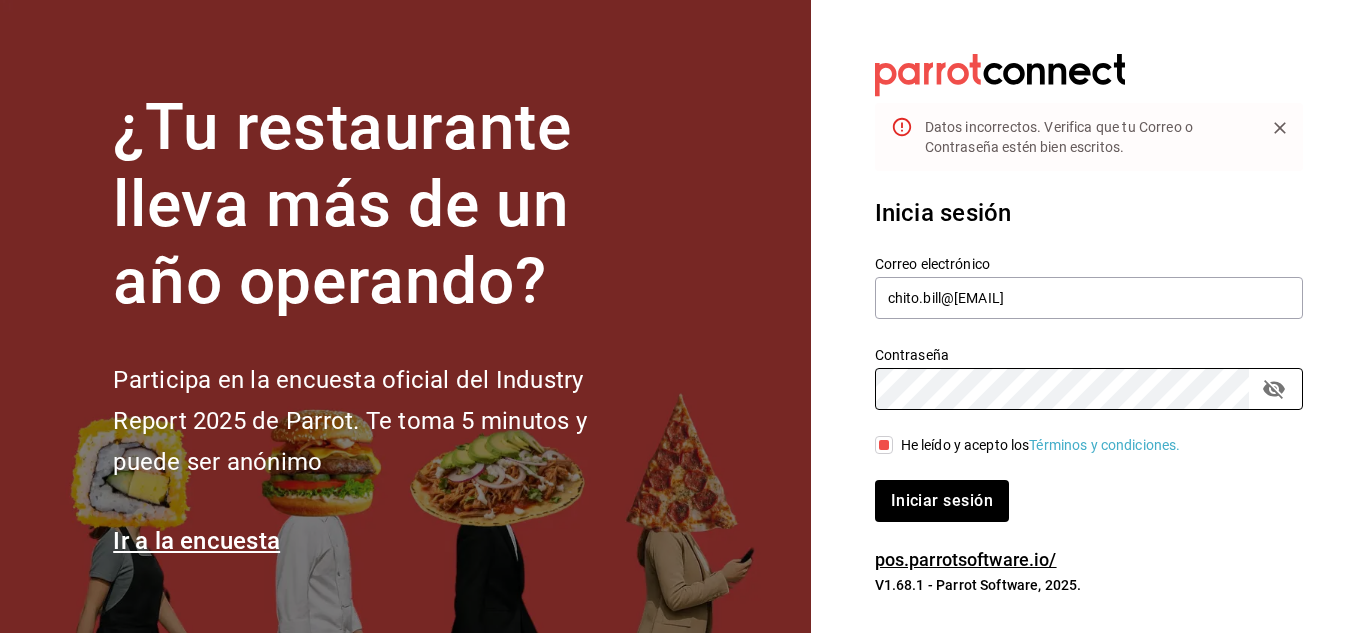 click on "Datos incorrectos. Verifica que tu Correo o Contraseña estén bien escritos. Inicia sesión Correo electrónico [EMAIL] Contraseña Contraseña He leído y acepto los  Términos y condiciones. Iniciar sesión pos.parrotsoftware.io/ V1.68.1 - Parrot Software, 2025." at bounding box center [1081, 324] 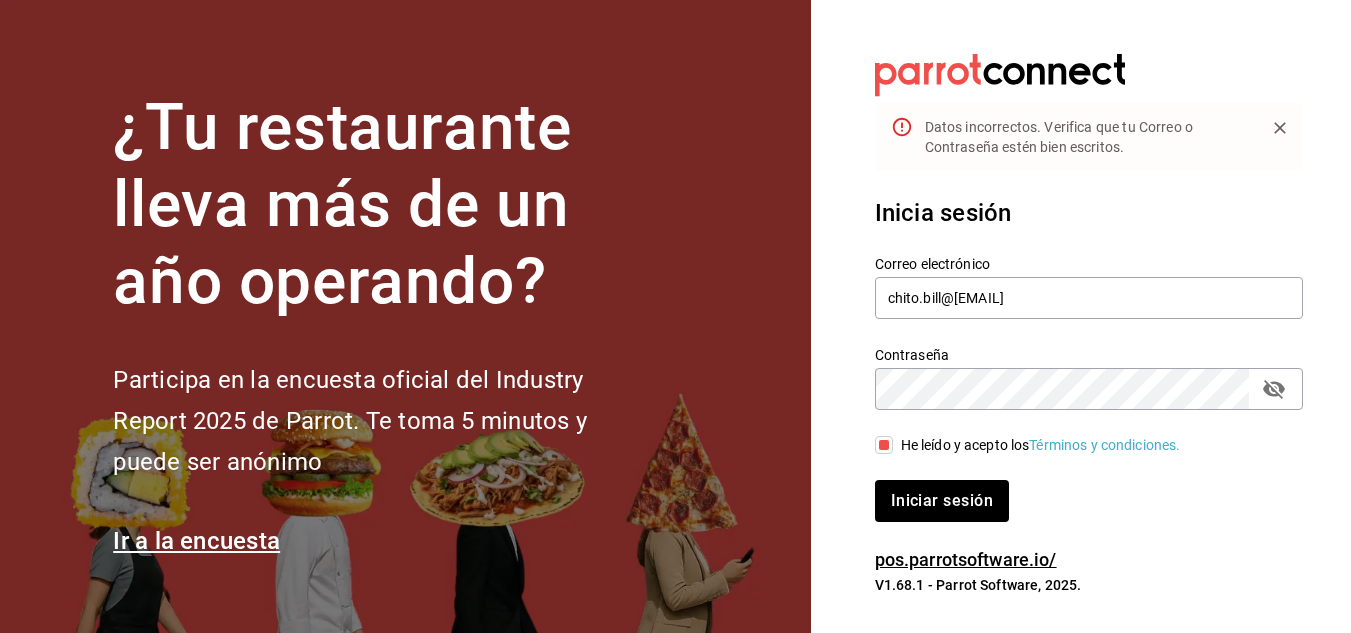 click at bounding box center [1274, 389] 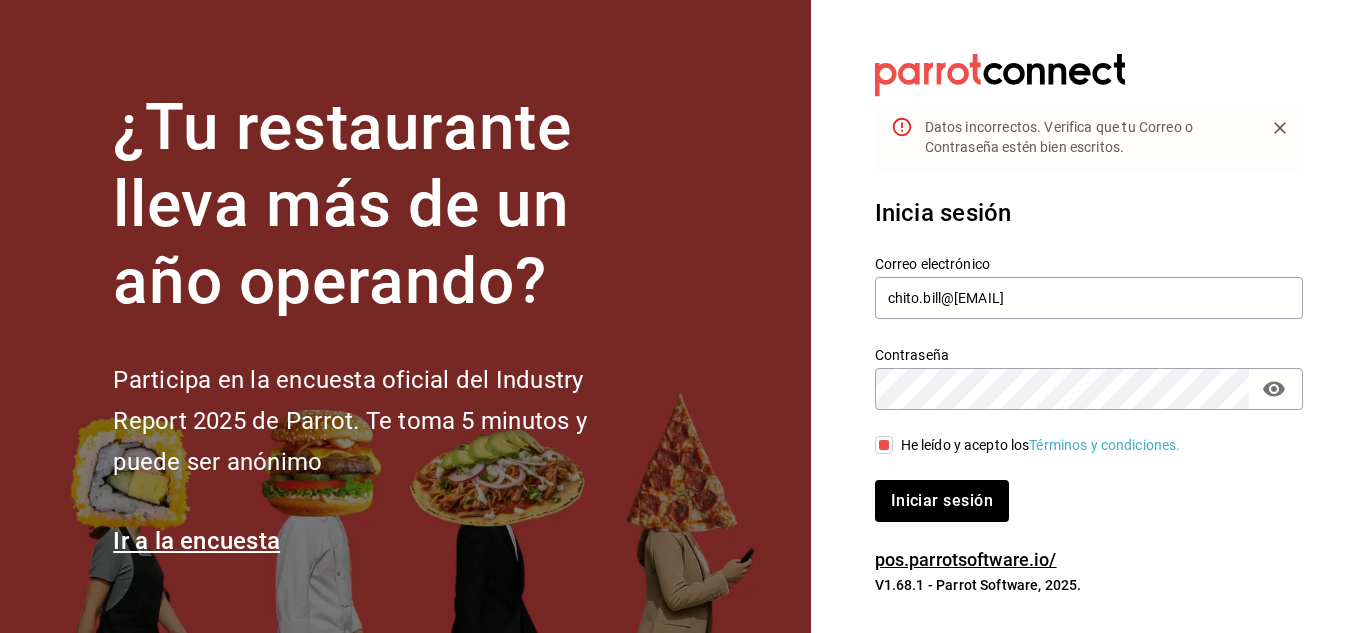click on "Iniciar sesión" at bounding box center (1077, 489) 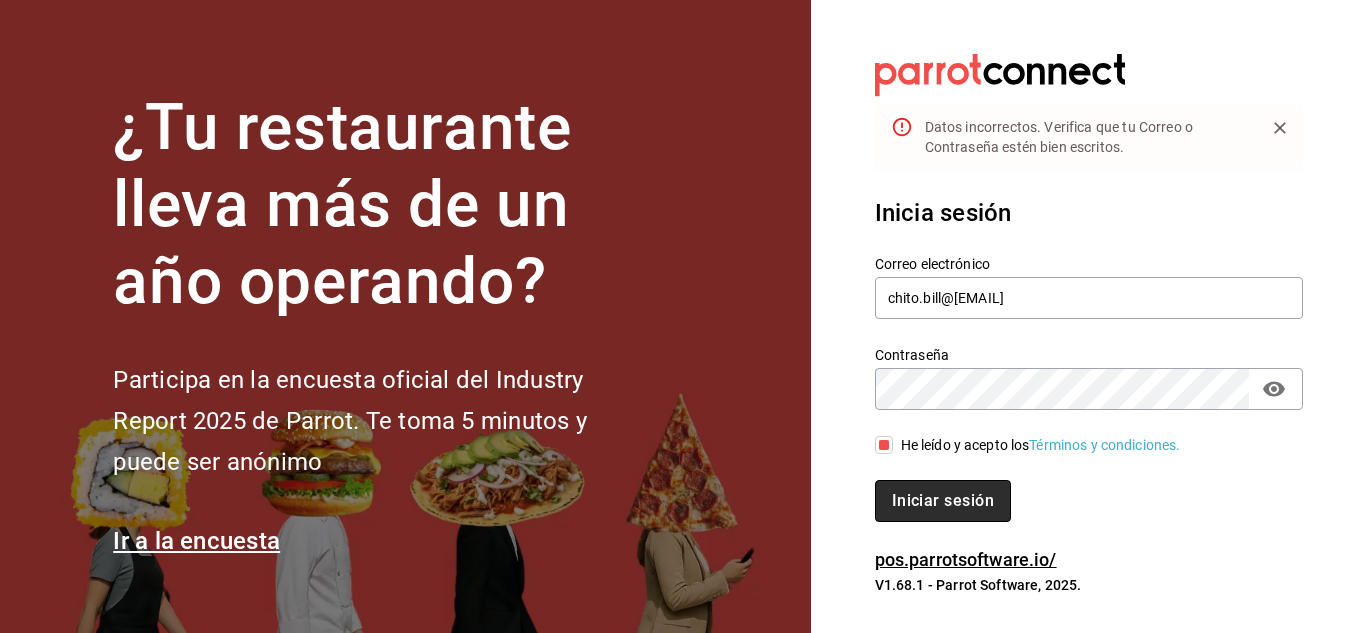 click on "Iniciar sesión" at bounding box center (943, 501) 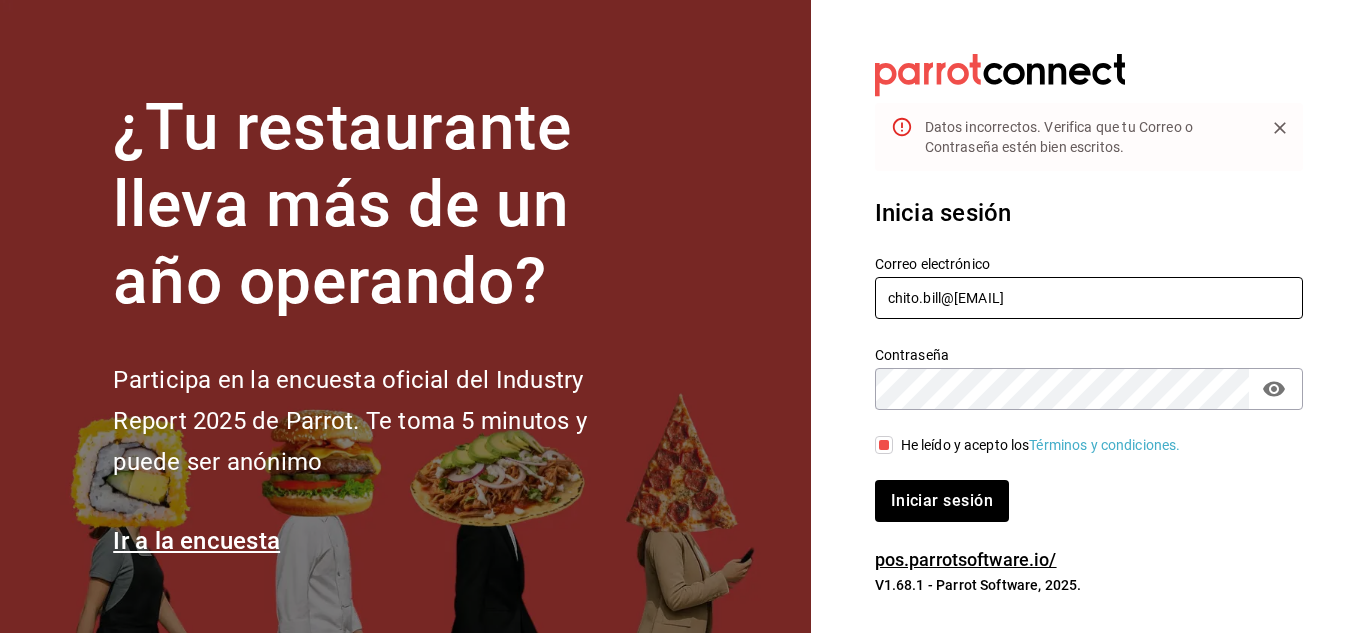 drag, startPoint x: 994, startPoint y: 297, endPoint x: 1080, endPoint y: 306, distance: 86.46965 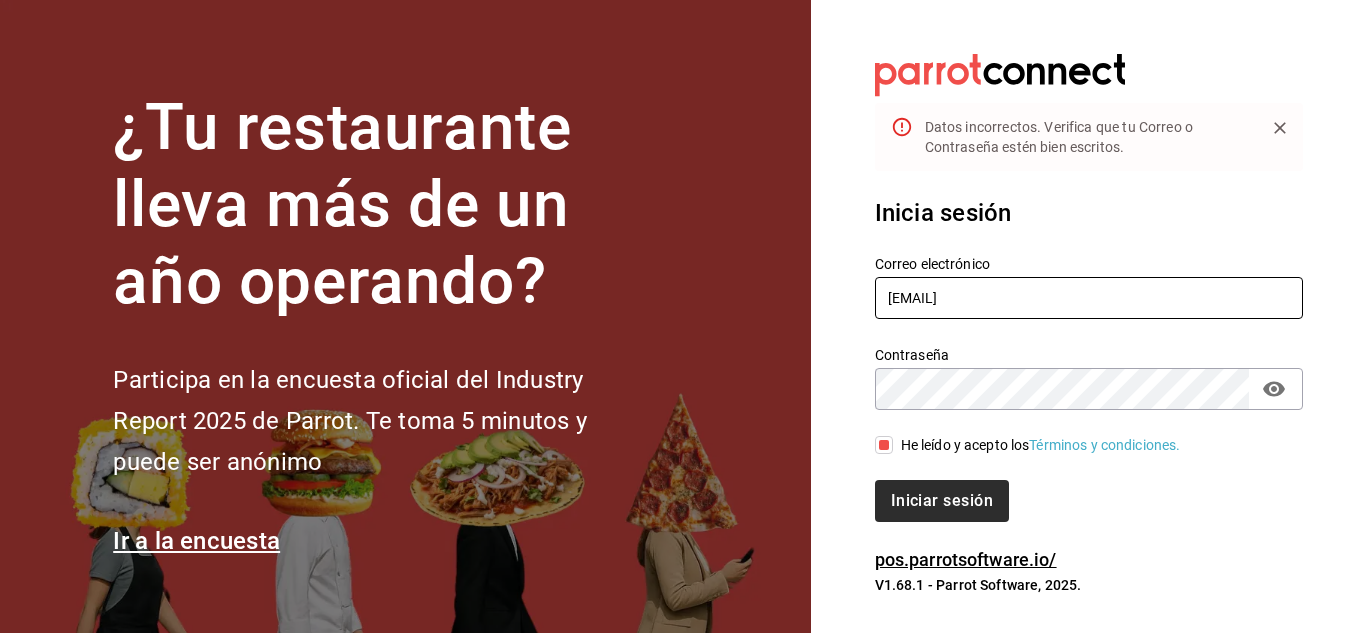 type on "[EMAIL]" 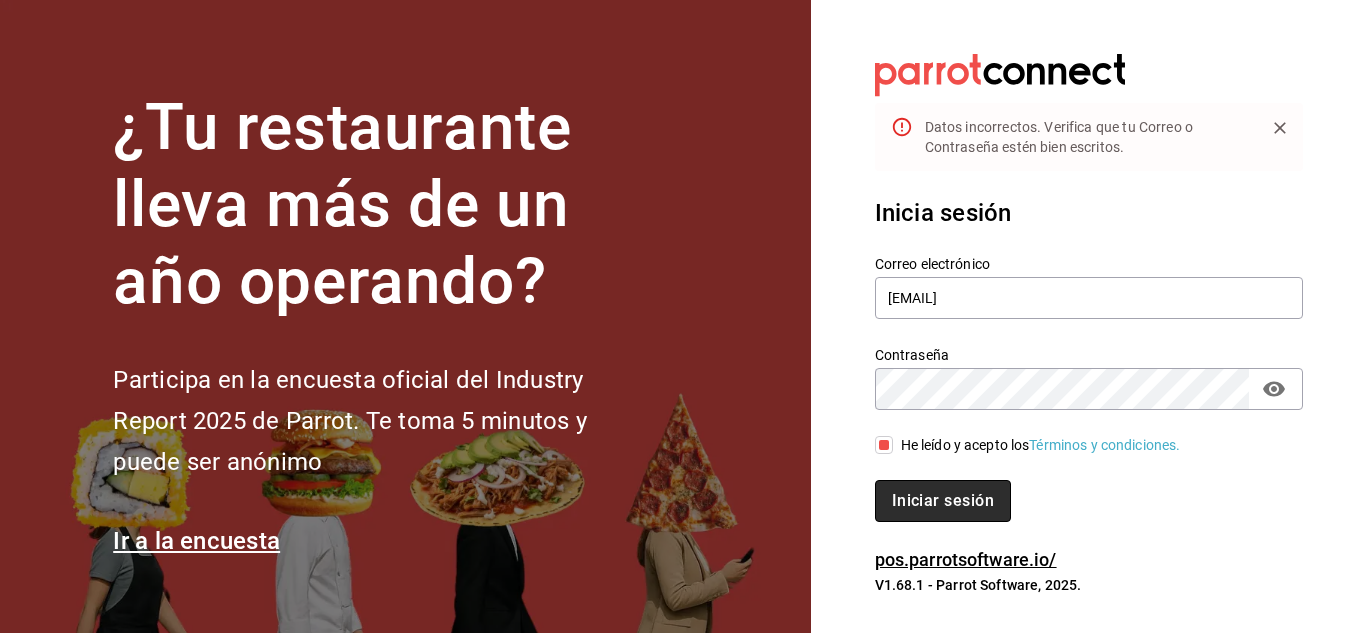 click on "Iniciar sesión" at bounding box center (943, 501) 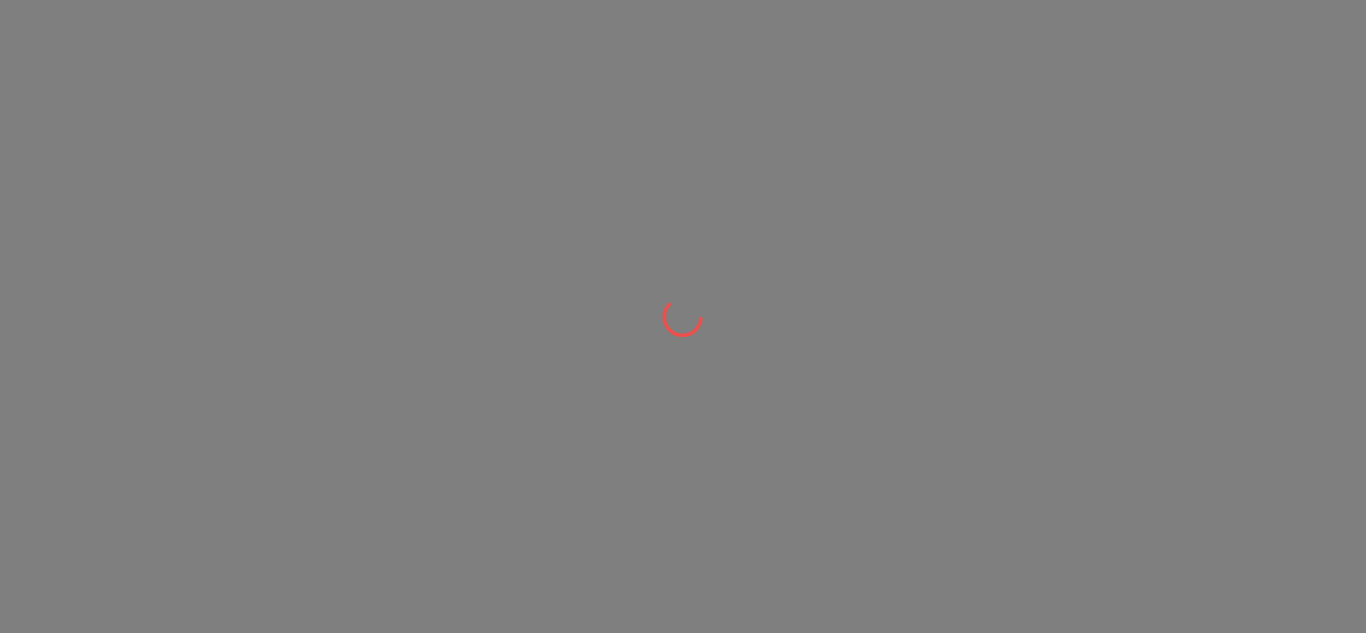 scroll, scrollTop: 0, scrollLeft: 0, axis: both 